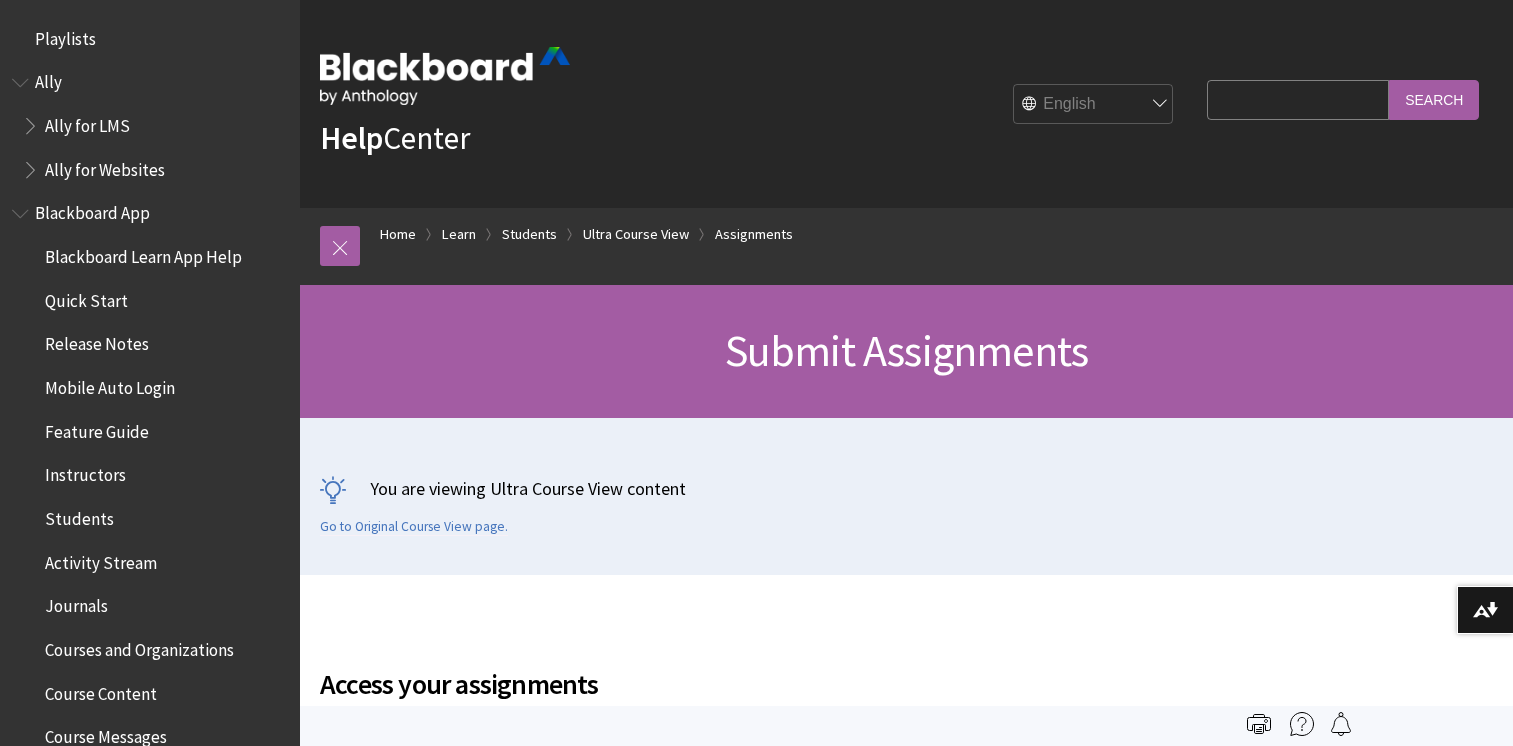 scroll, scrollTop: 0, scrollLeft: 0, axis: both 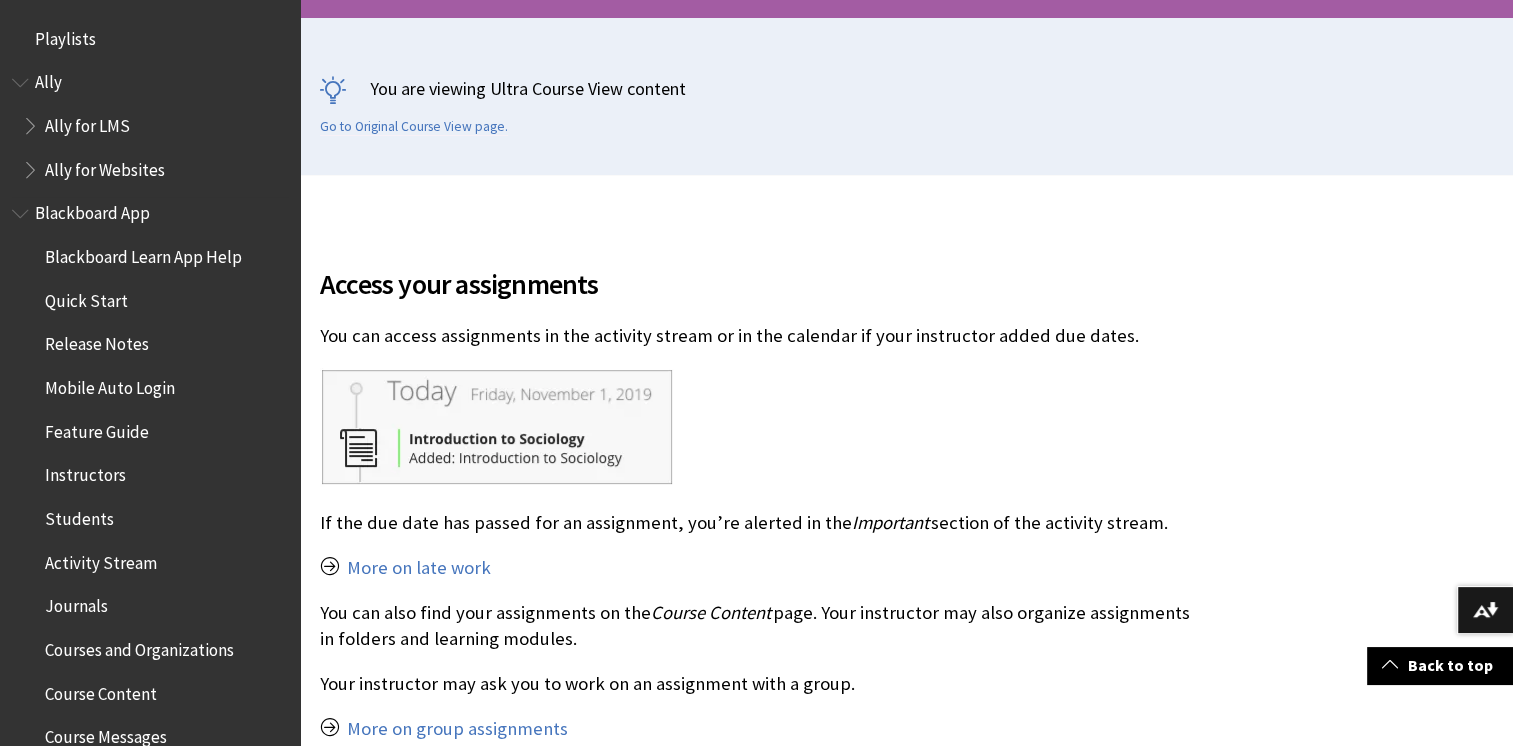 click on "Activity Stream" at bounding box center (101, 559) 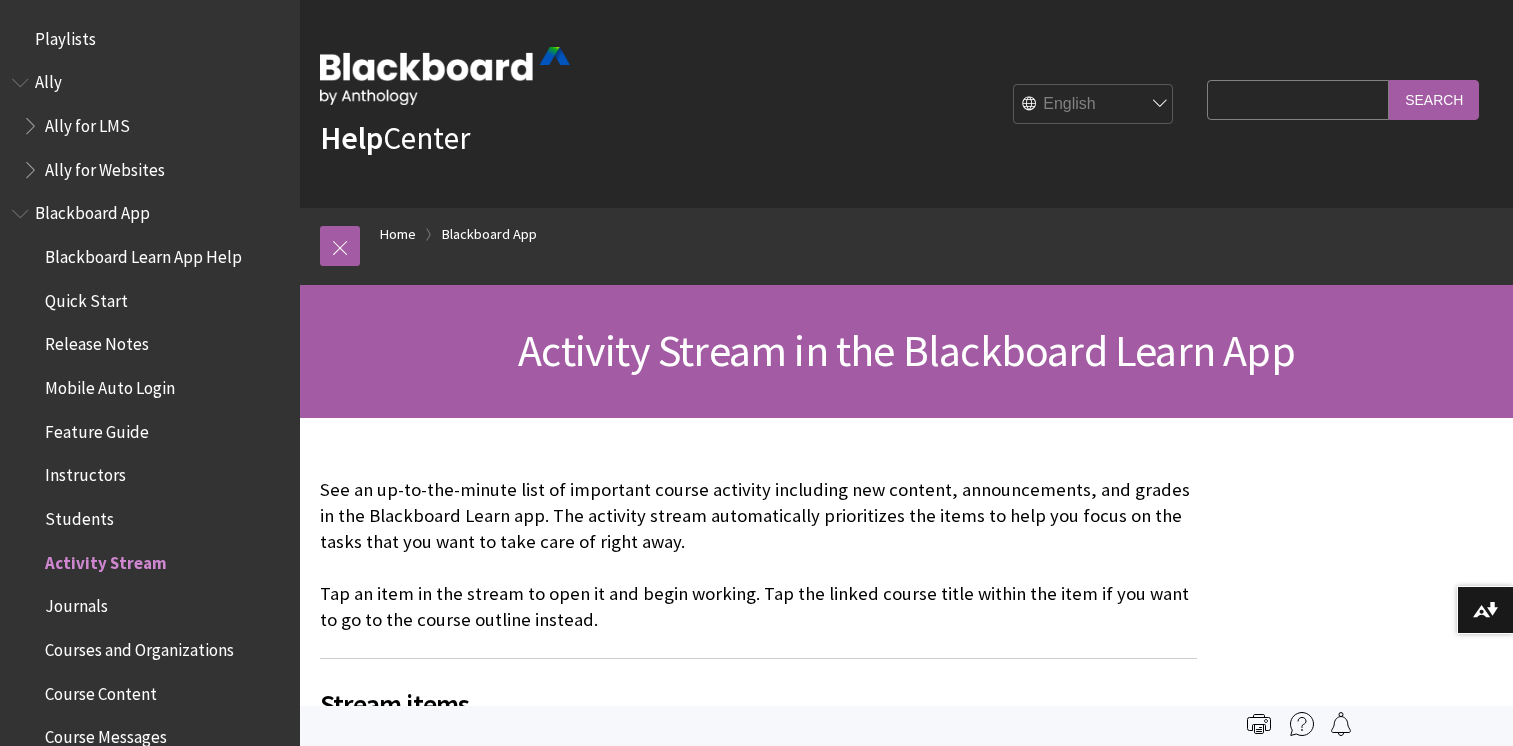 scroll, scrollTop: 0, scrollLeft: 0, axis: both 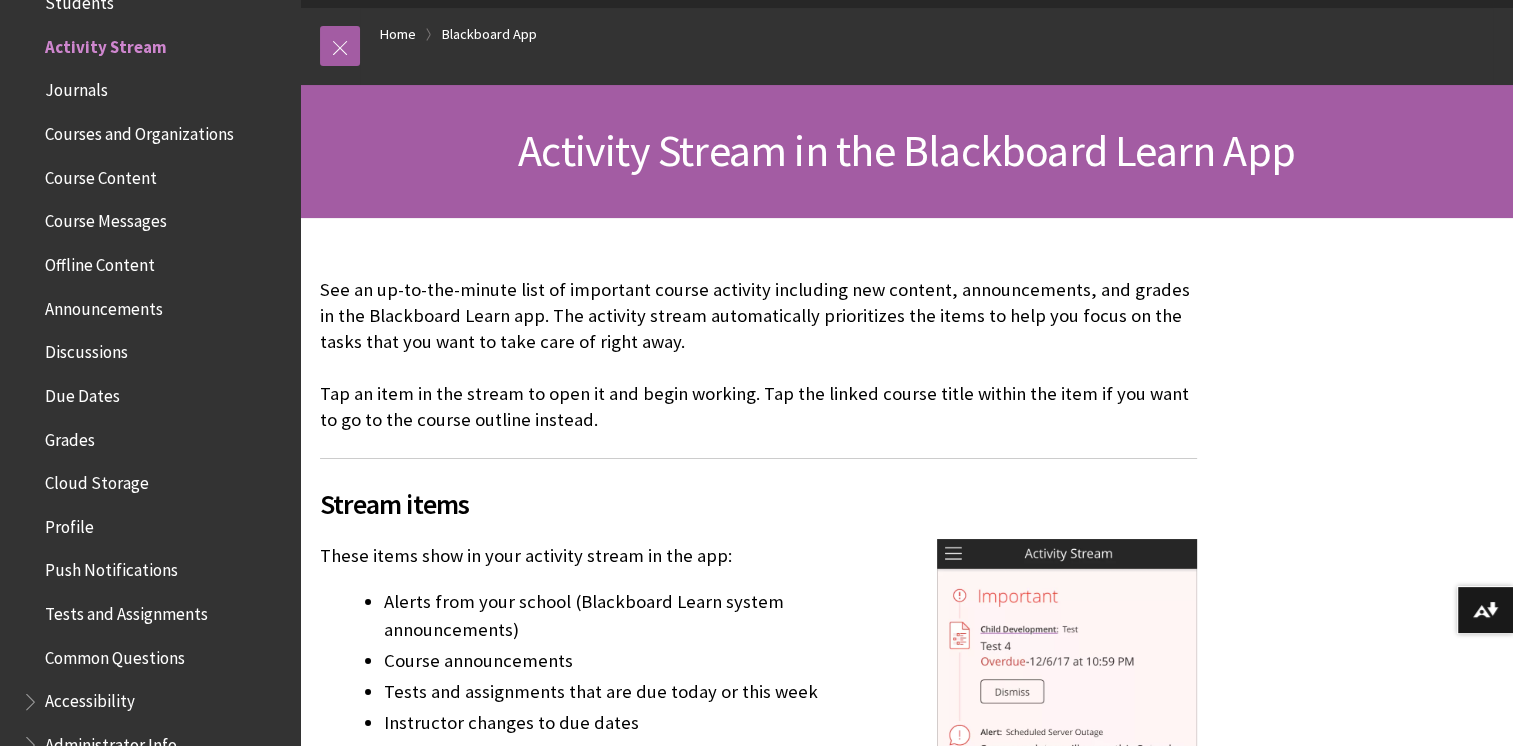 click on "Course Content" at bounding box center [101, 174] 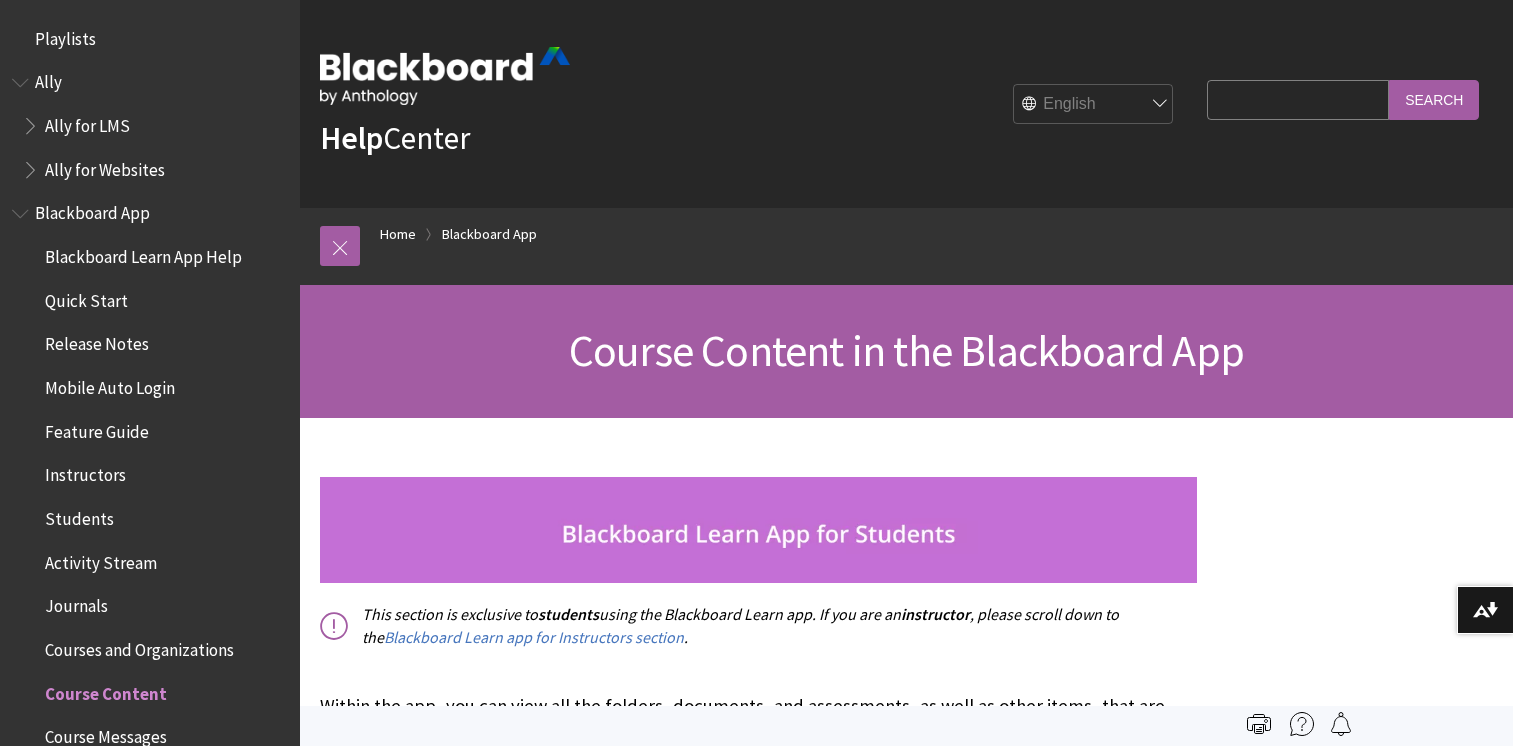 scroll, scrollTop: 0, scrollLeft: 0, axis: both 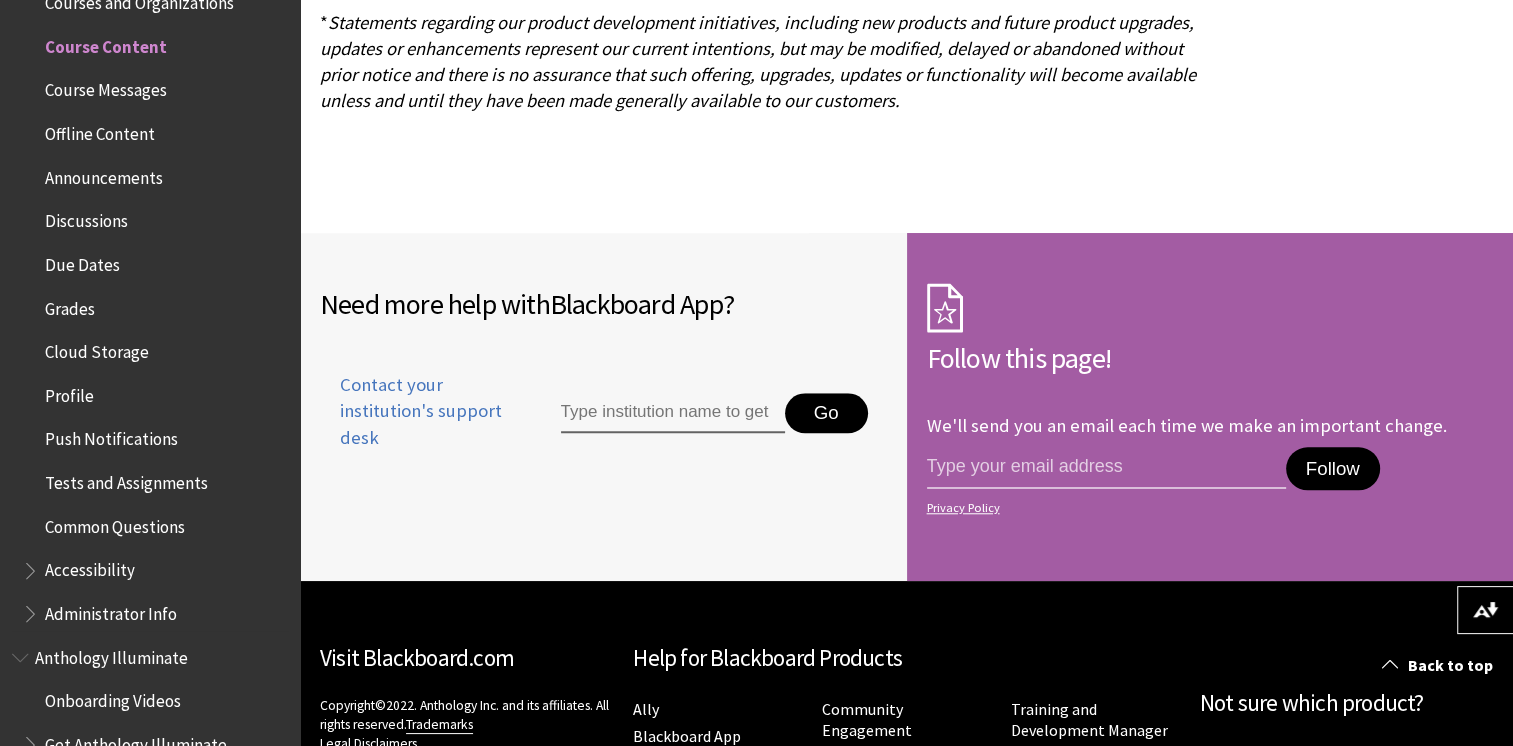 click on "Common Questions" at bounding box center (115, 523) 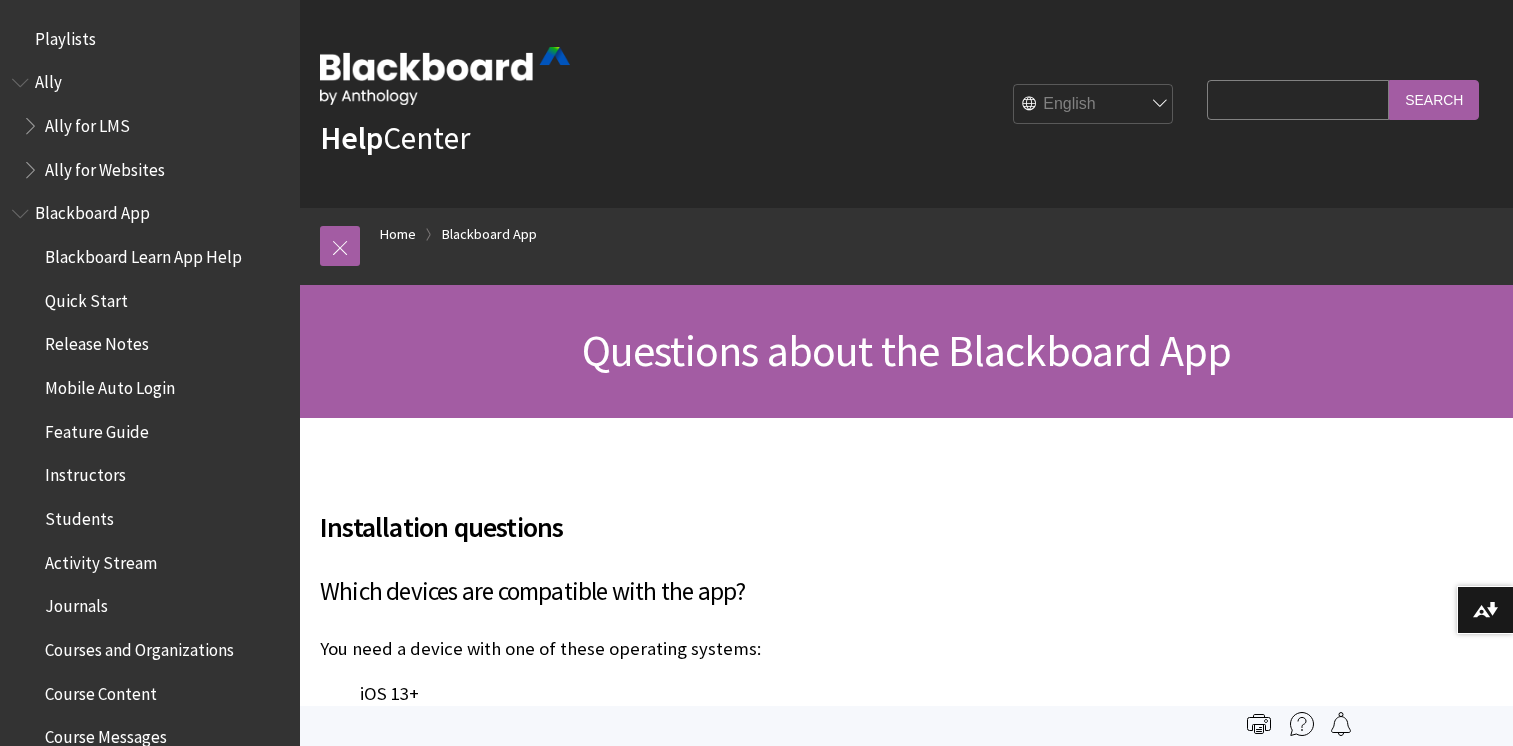 scroll, scrollTop: 0, scrollLeft: 0, axis: both 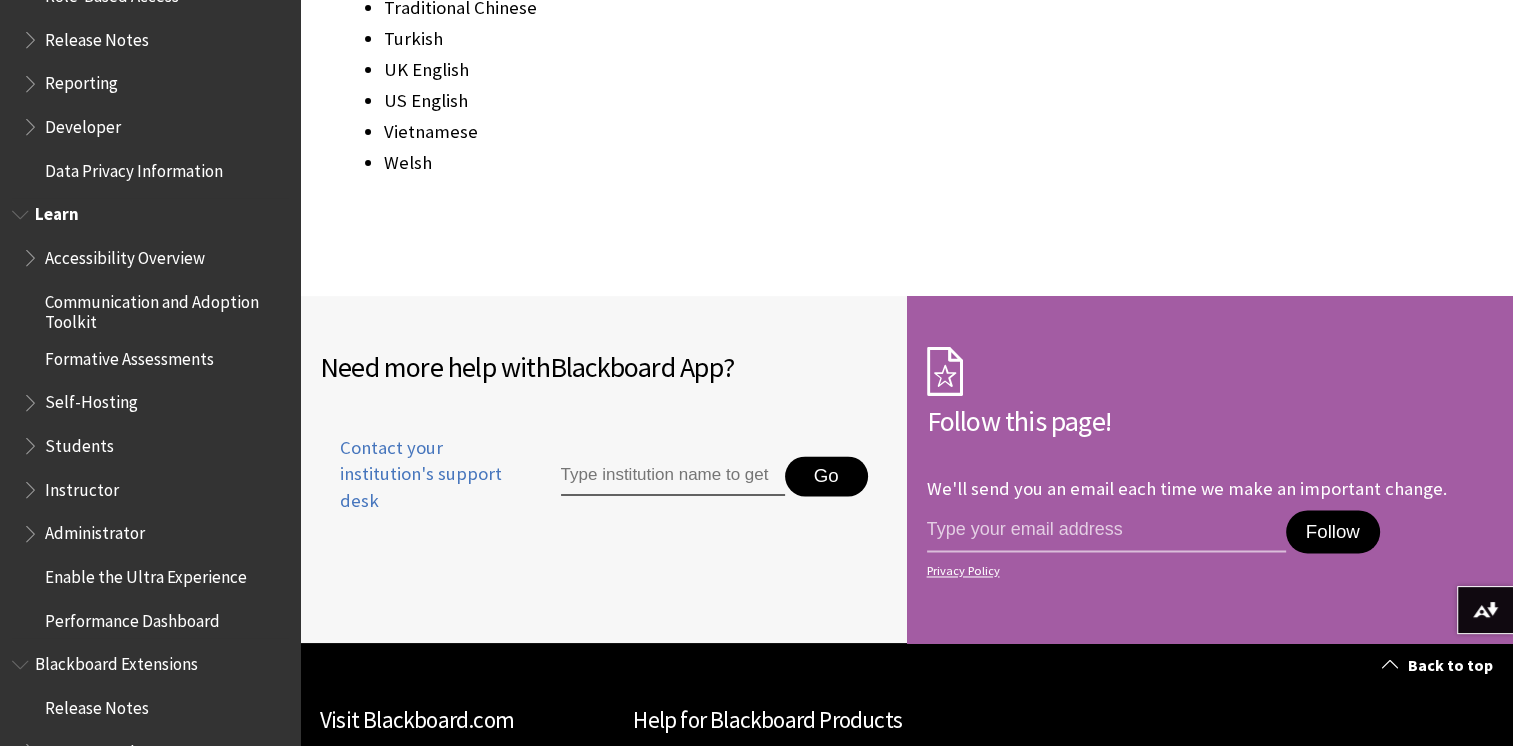 click on "Students" at bounding box center (79, 442) 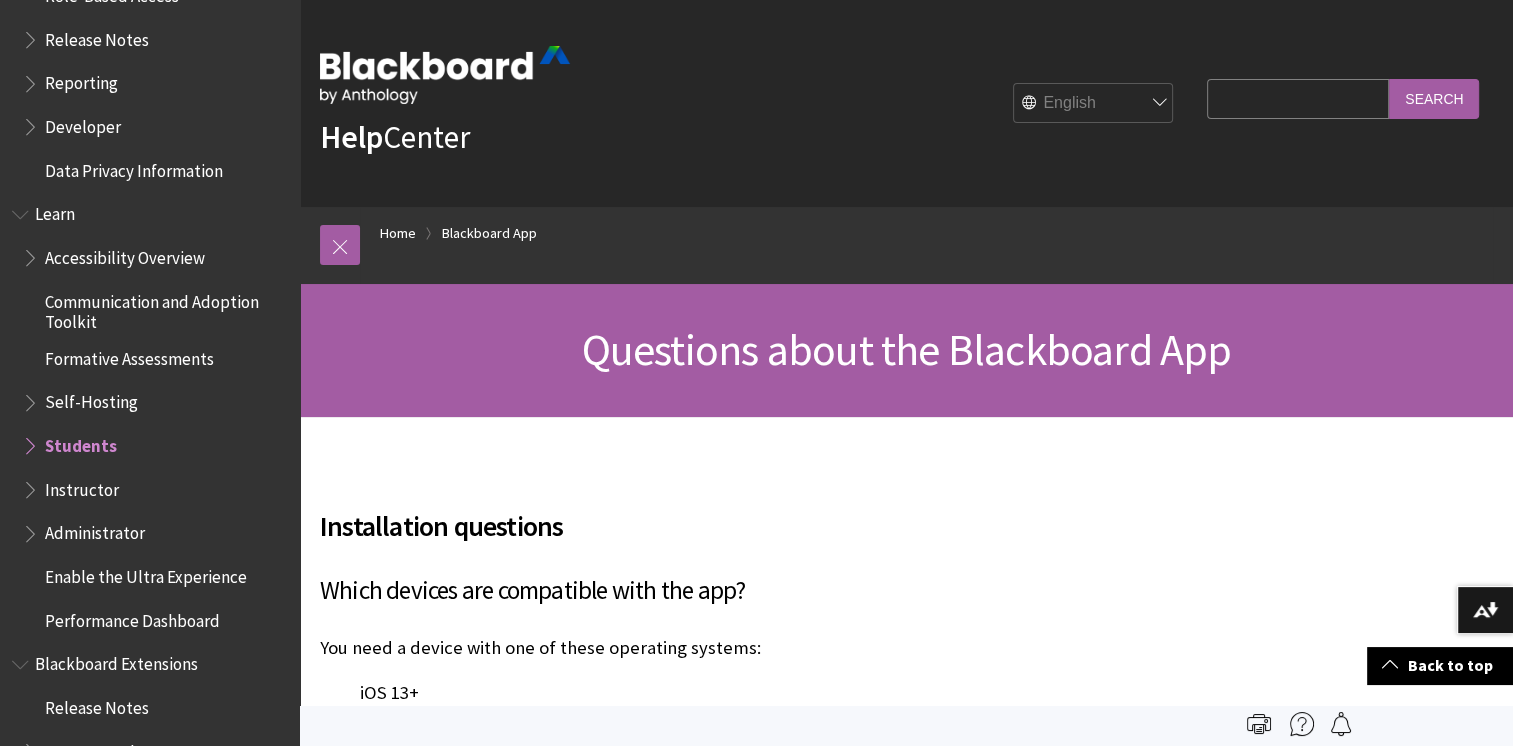 scroll, scrollTop: 0, scrollLeft: 0, axis: both 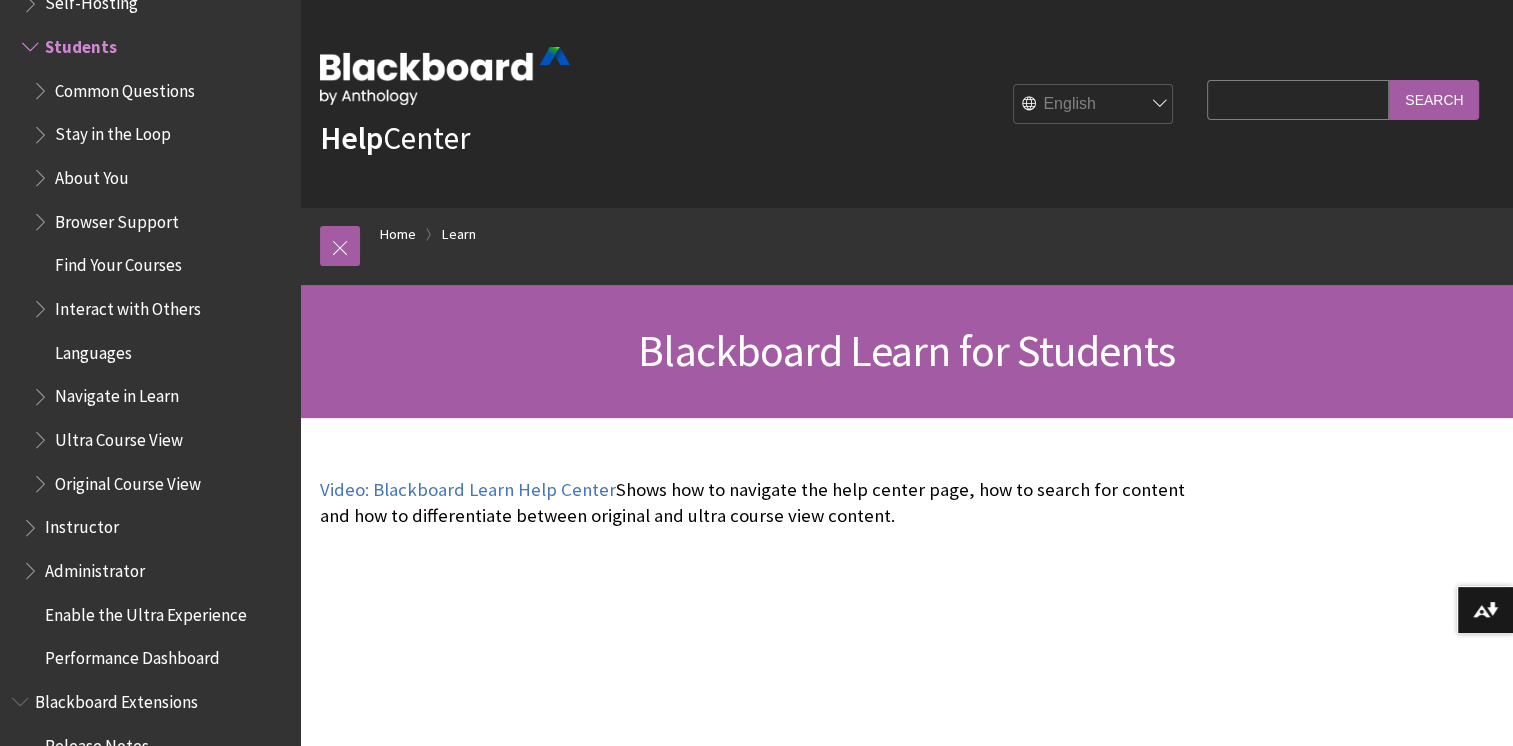 click on "Search Query" at bounding box center (1298, 99) 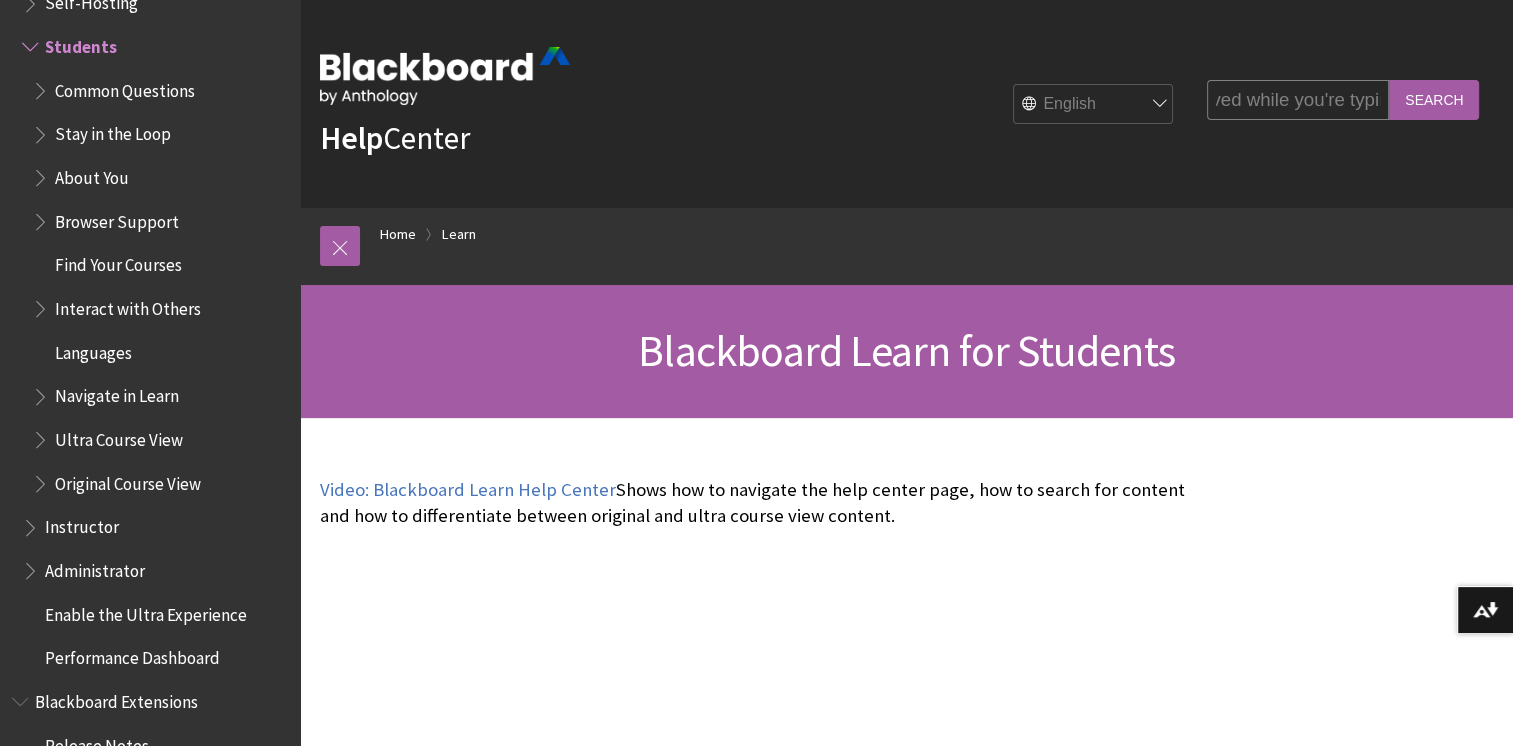 scroll, scrollTop: 0, scrollLeft: 290, axis: horizontal 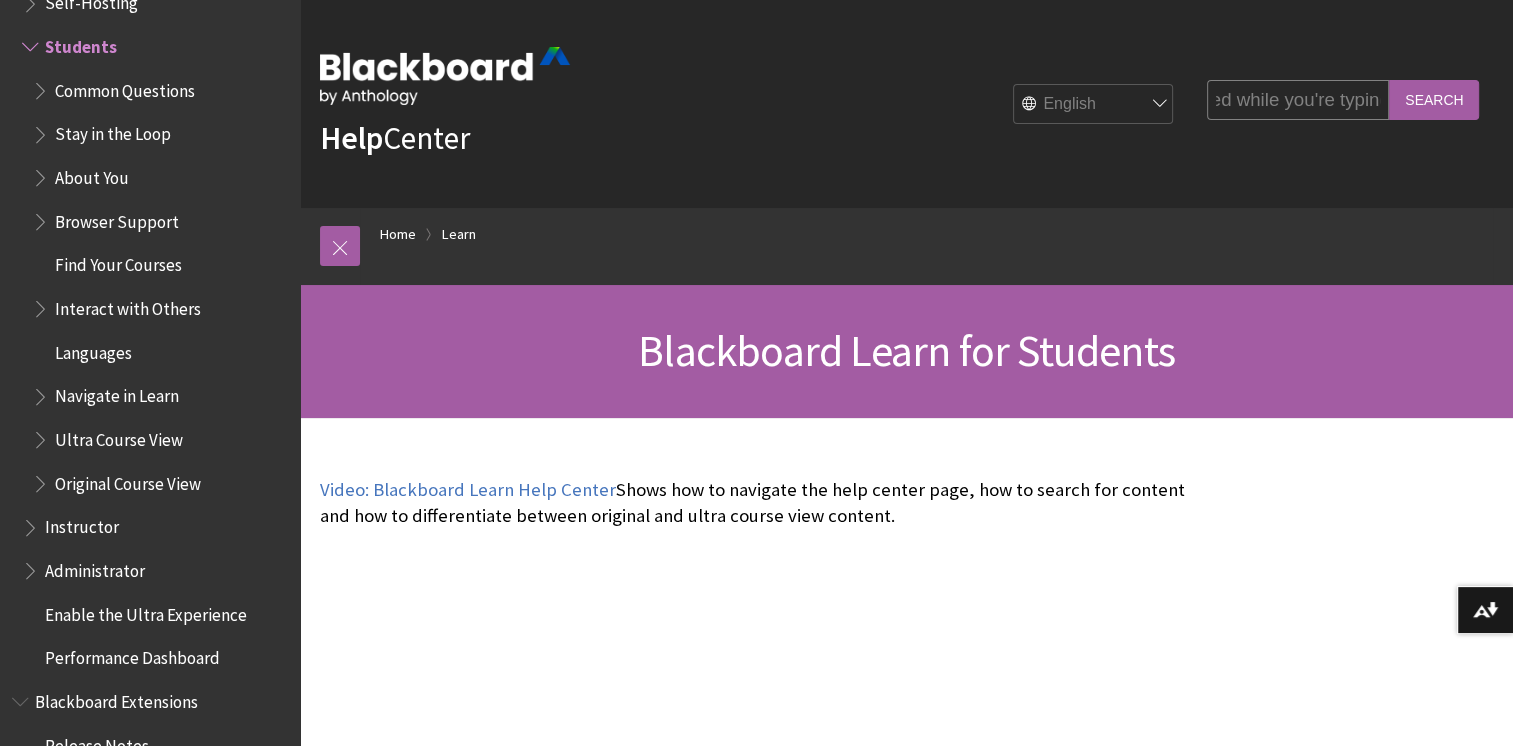 type on "Are essay question responses saved while you're typing?" 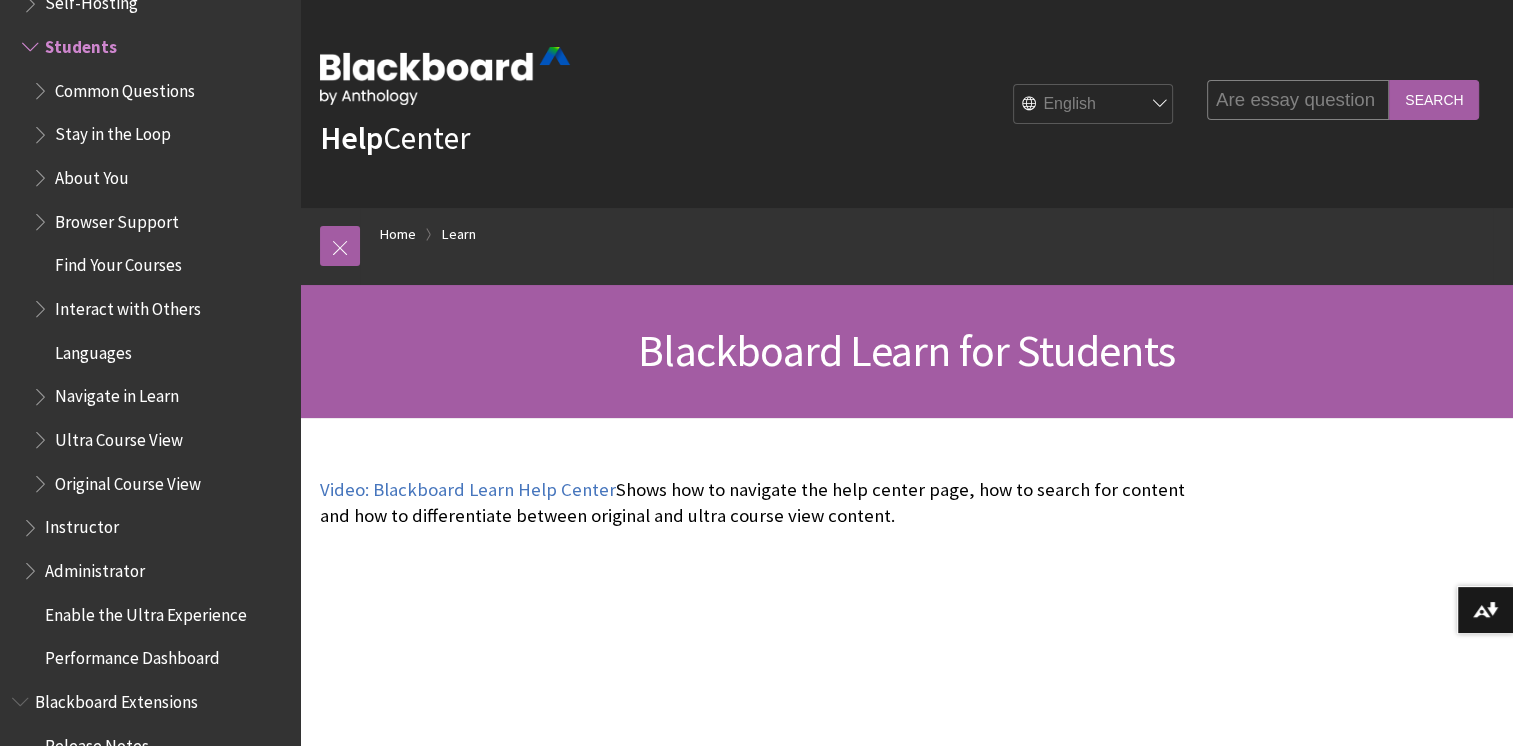 click on "Search" at bounding box center [1434, 99] 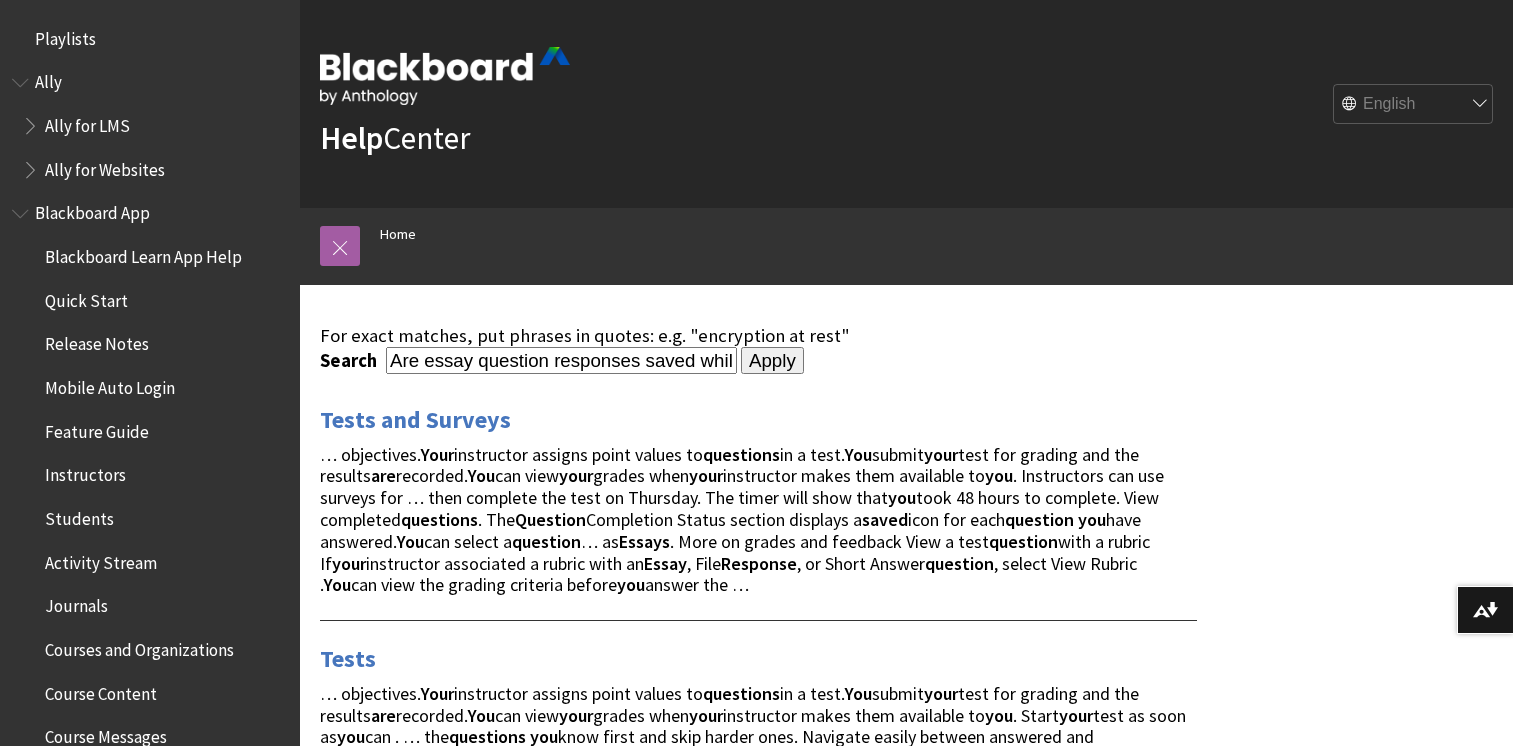 scroll, scrollTop: 0, scrollLeft: 0, axis: both 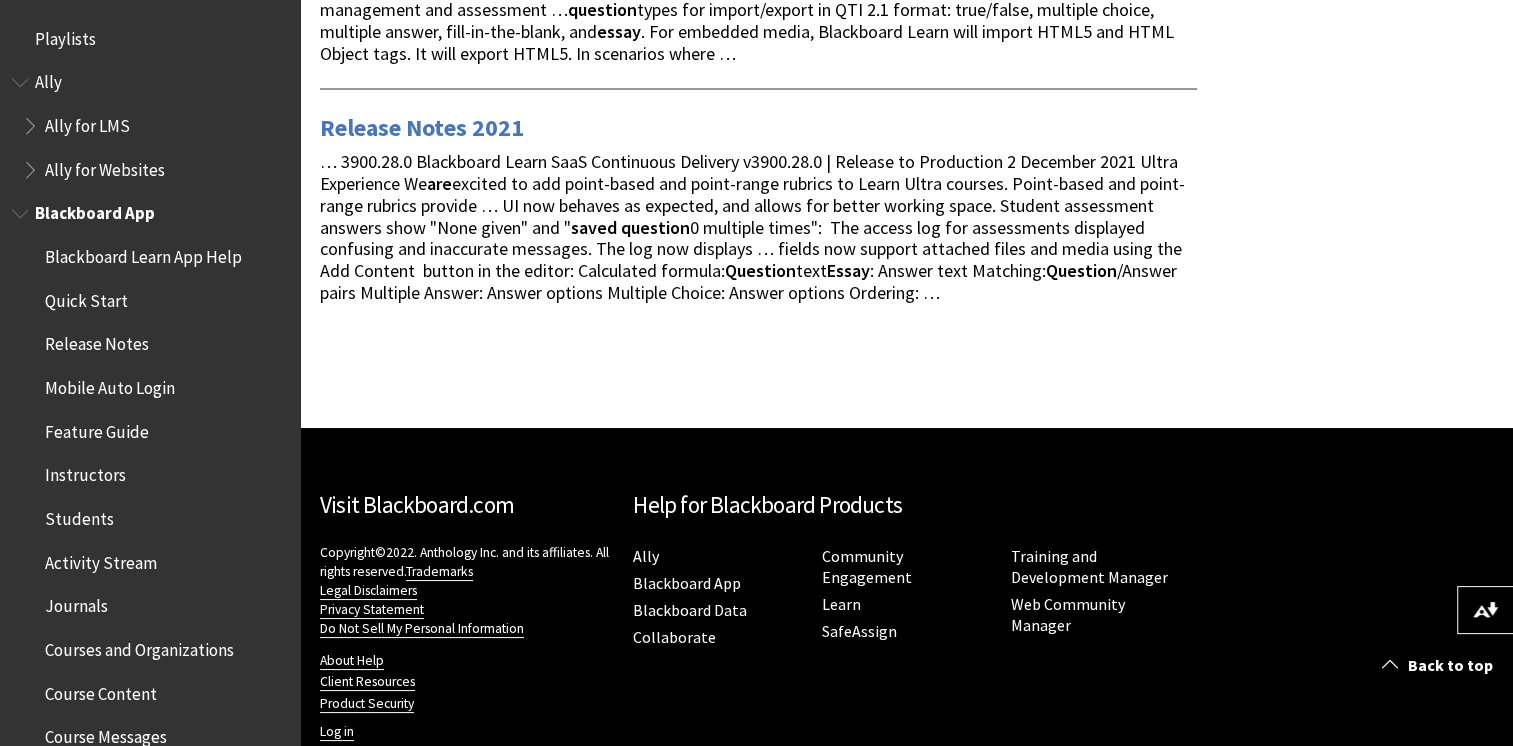 click on "Blackboard Learn App Help" at bounding box center (143, 253) 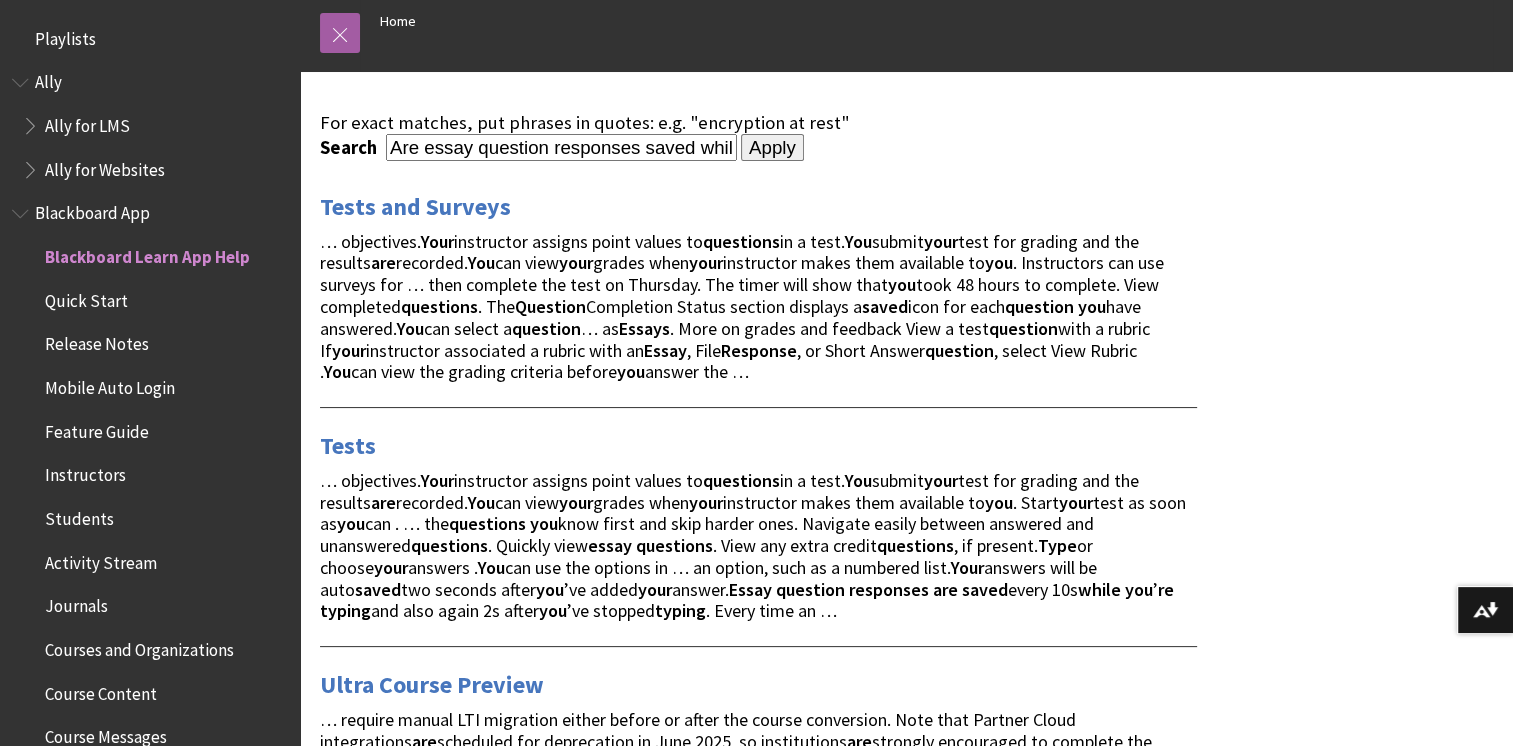 scroll, scrollTop: 0, scrollLeft: 0, axis: both 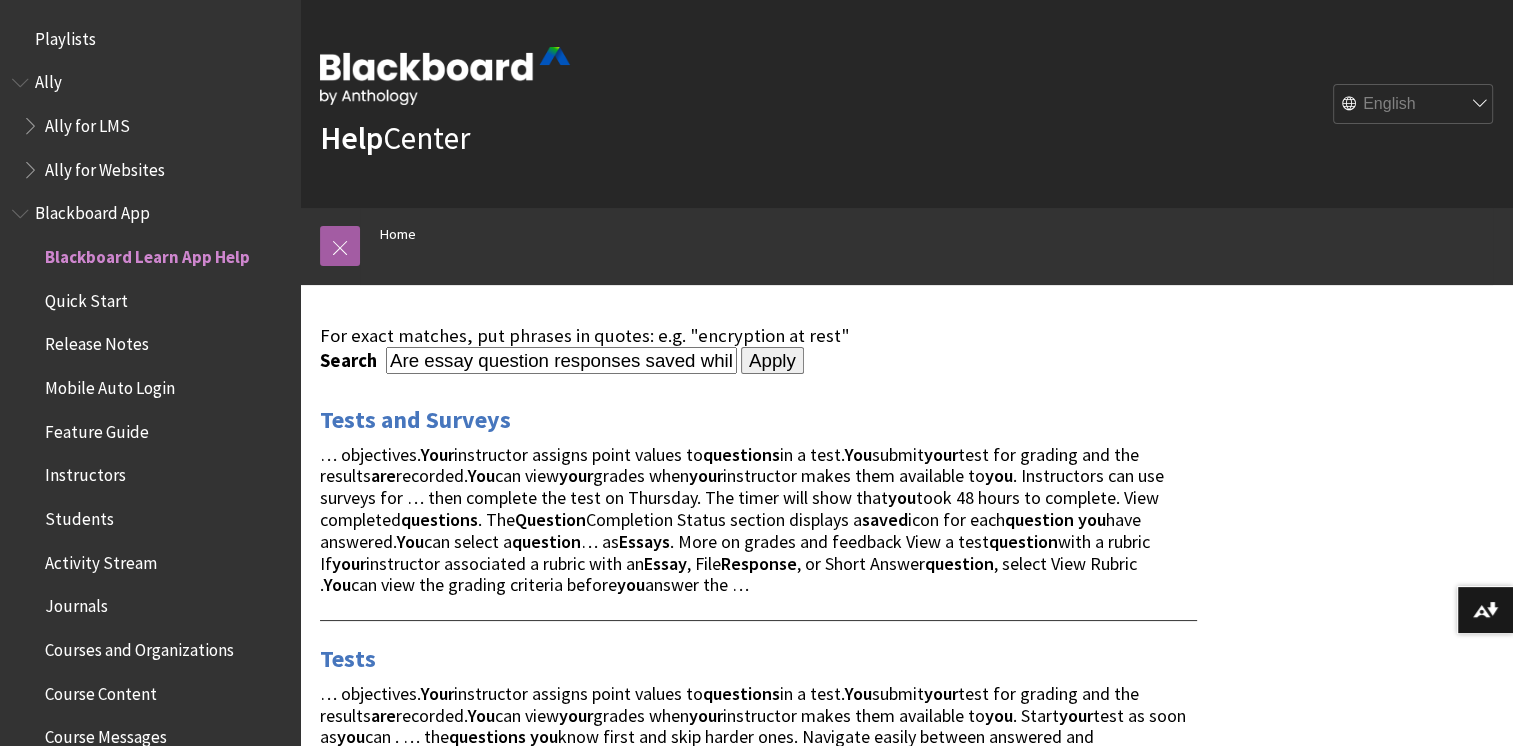 click on "Apply" at bounding box center (772, 361) 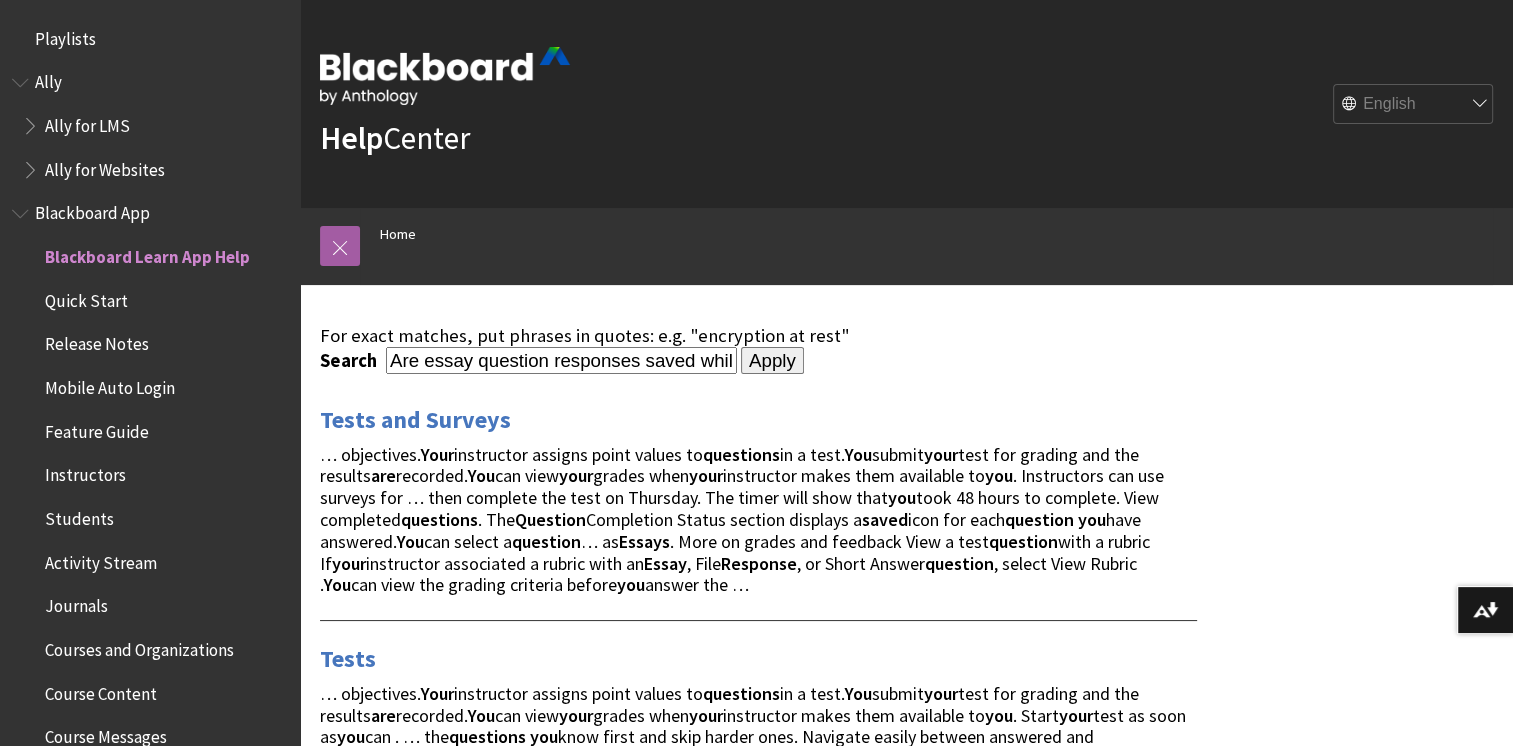 scroll, scrollTop: 100, scrollLeft: 0, axis: vertical 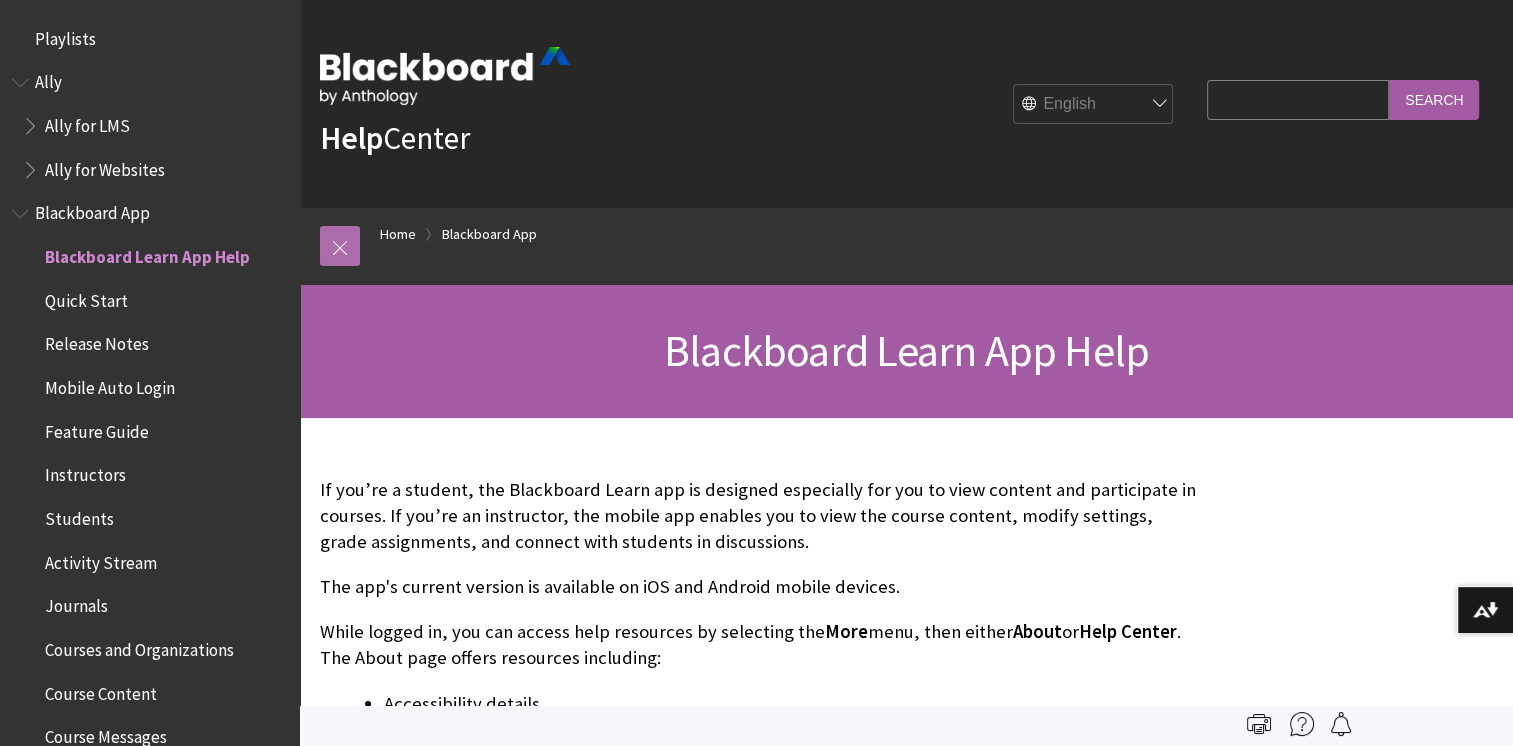click at bounding box center (340, 246) 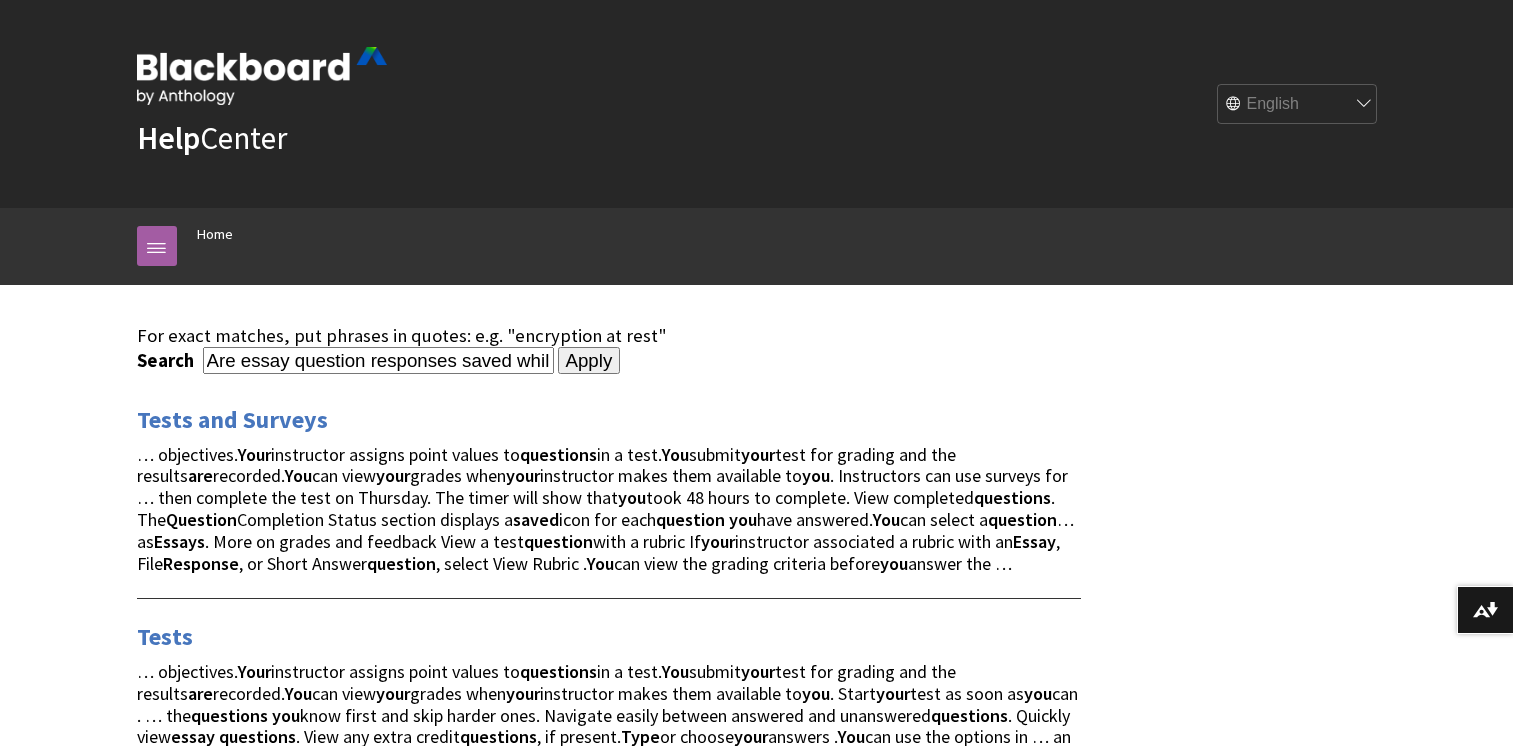 scroll, scrollTop: 0, scrollLeft: 0, axis: both 